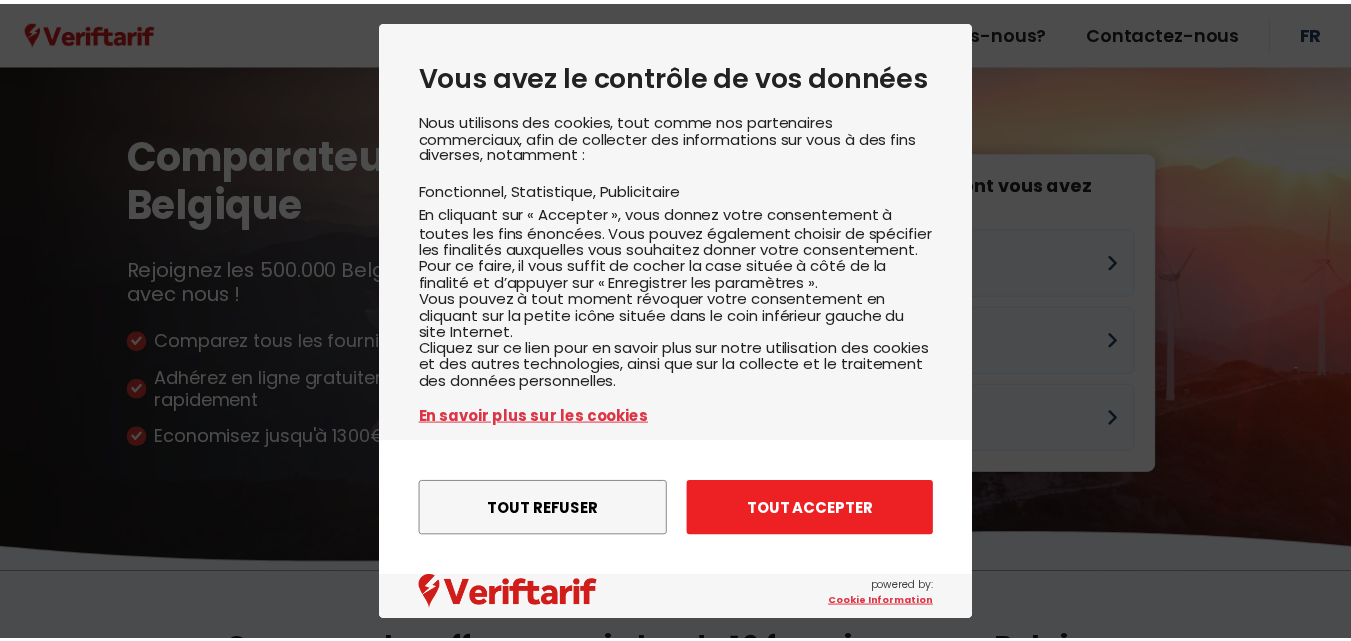 scroll, scrollTop: 0, scrollLeft: 0, axis: both 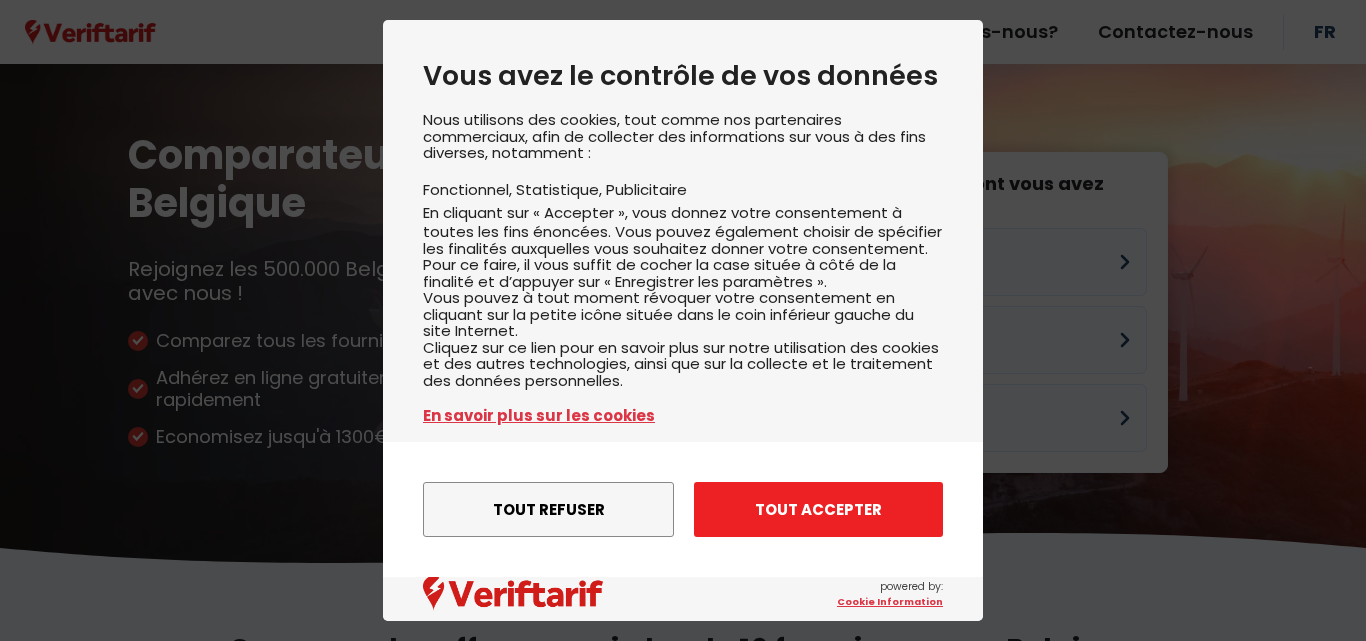 click on "Tout accepter" at bounding box center (818, 509) 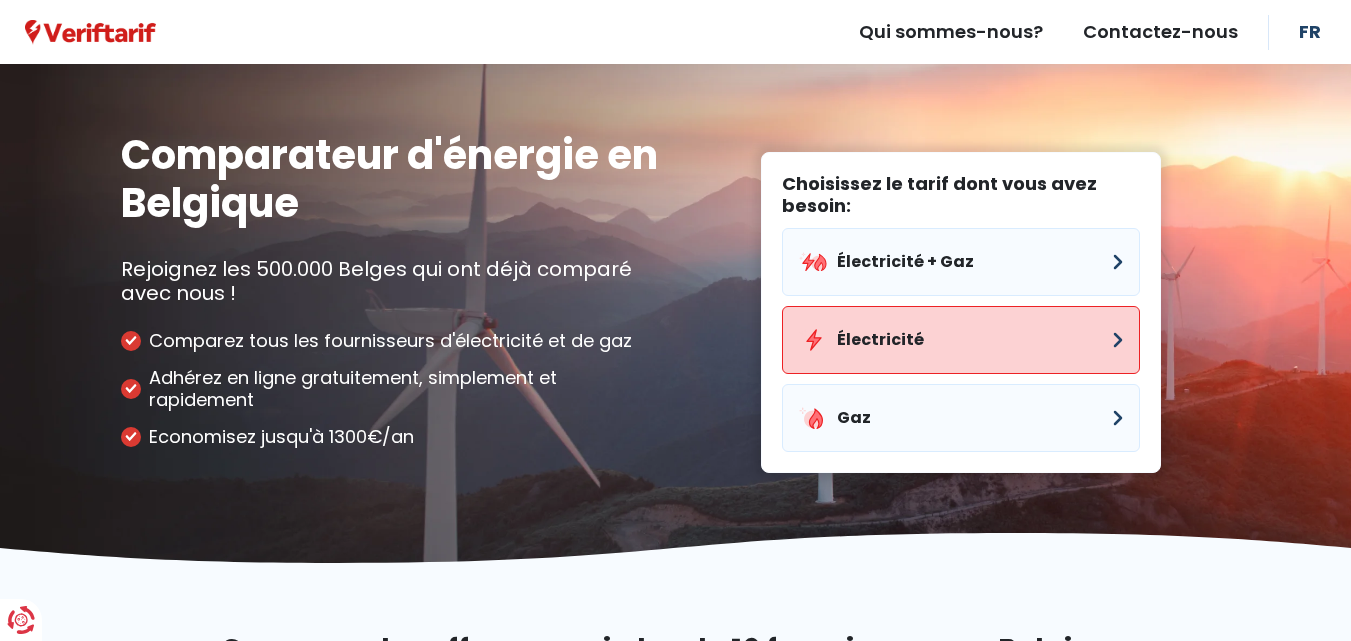 click on "Électricité" at bounding box center [961, 340] 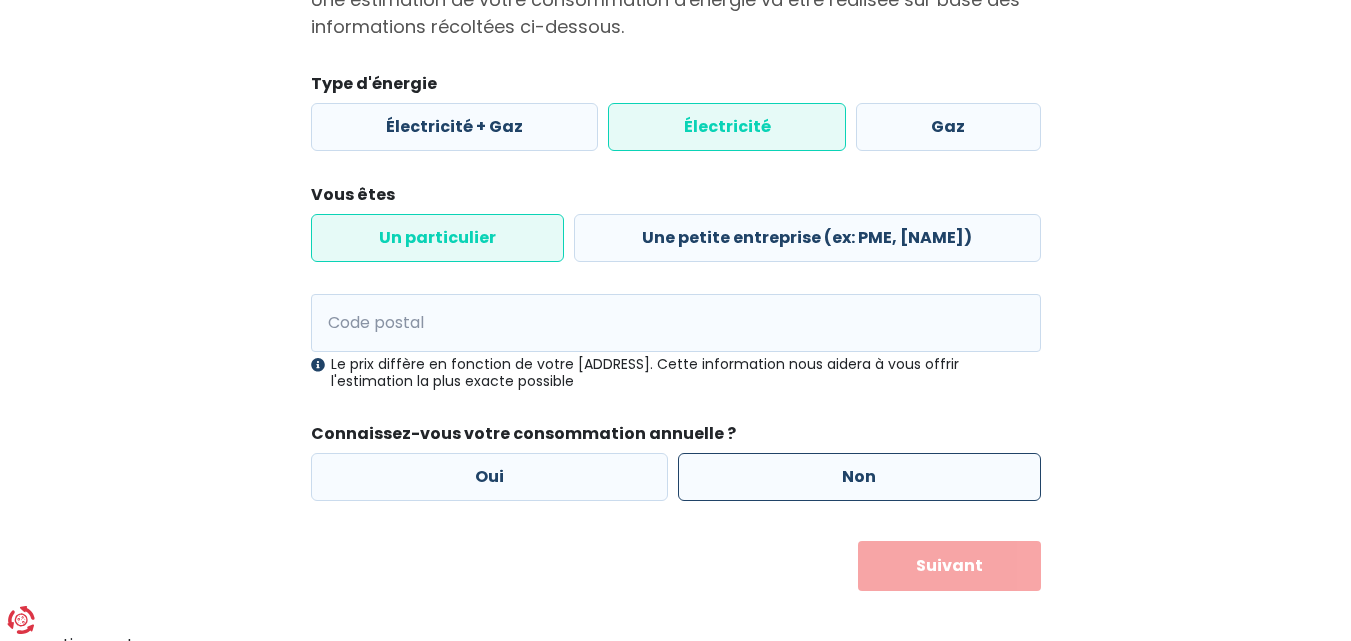 scroll, scrollTop: 242, scrollLeft: 0, axis: vertical 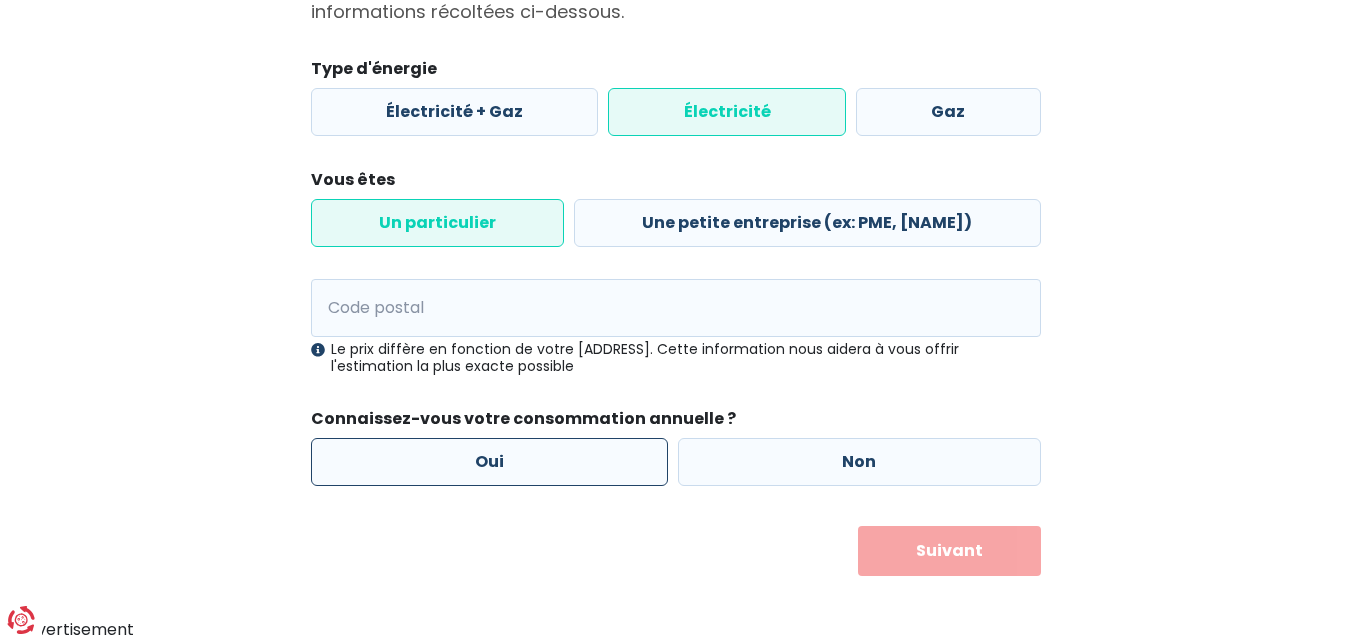 click on "Oui" at bounding box center [490, 462] 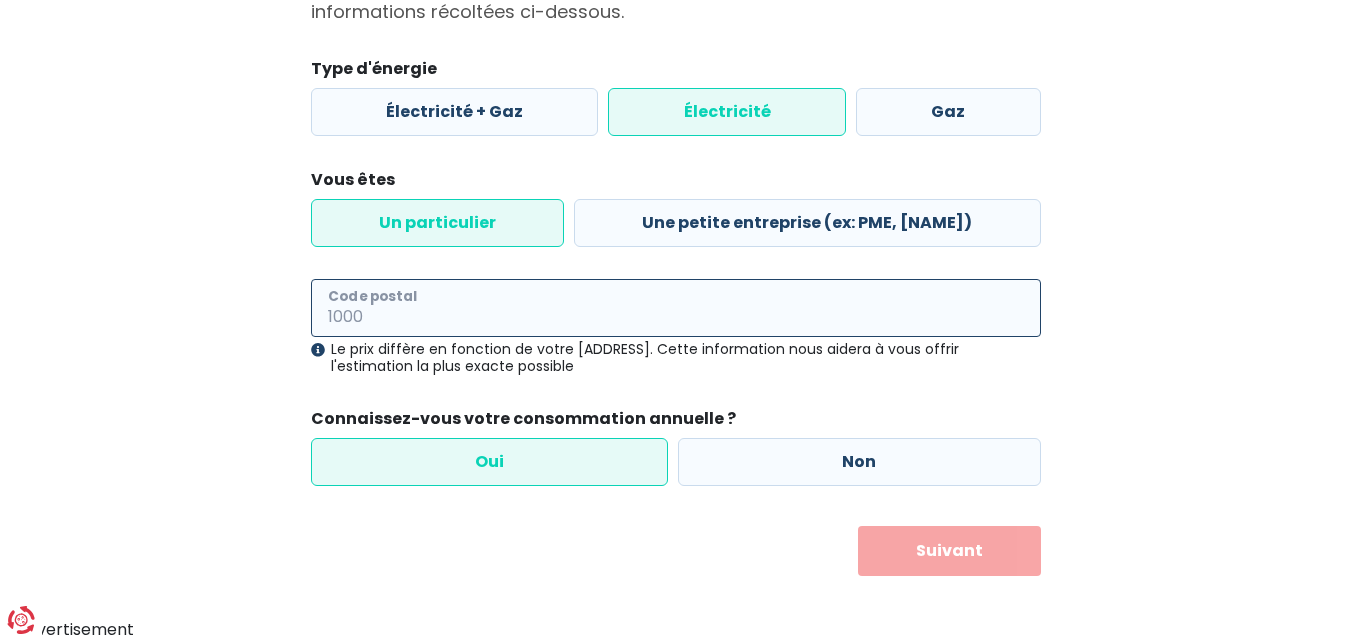 click on "Code postal" at bounding box center (676, 308) 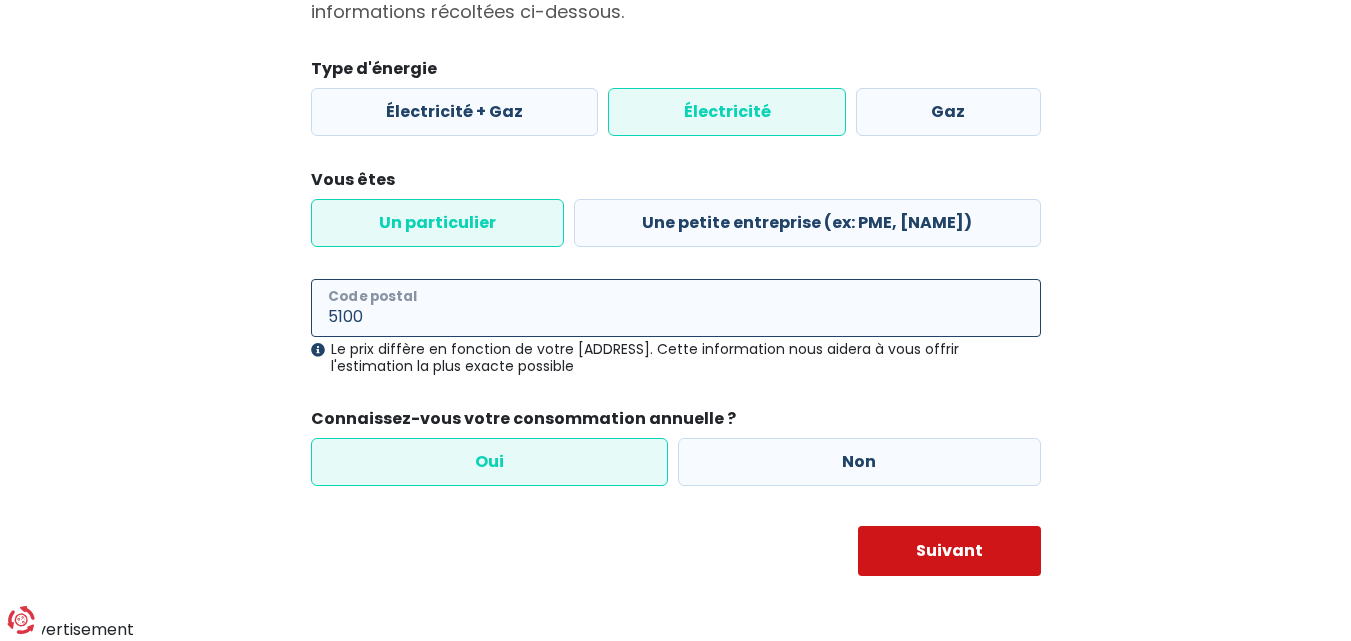 type on "5100" 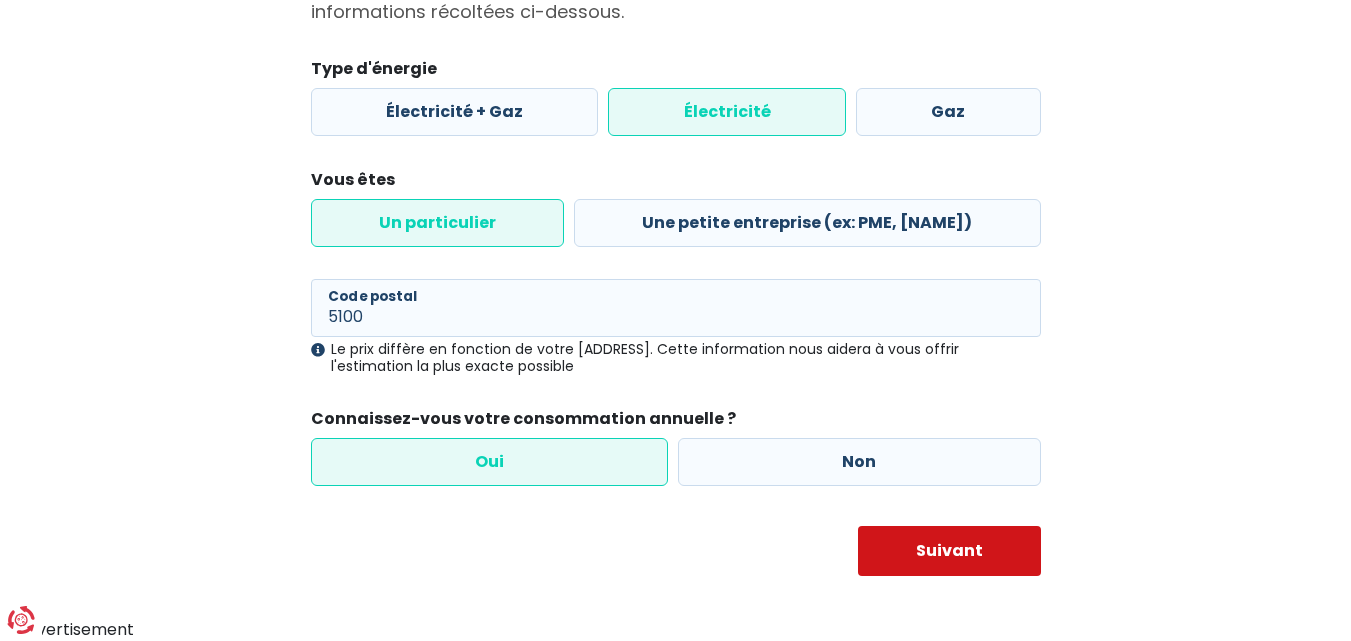 click on "Suivant" at bounding box center (949, 551) 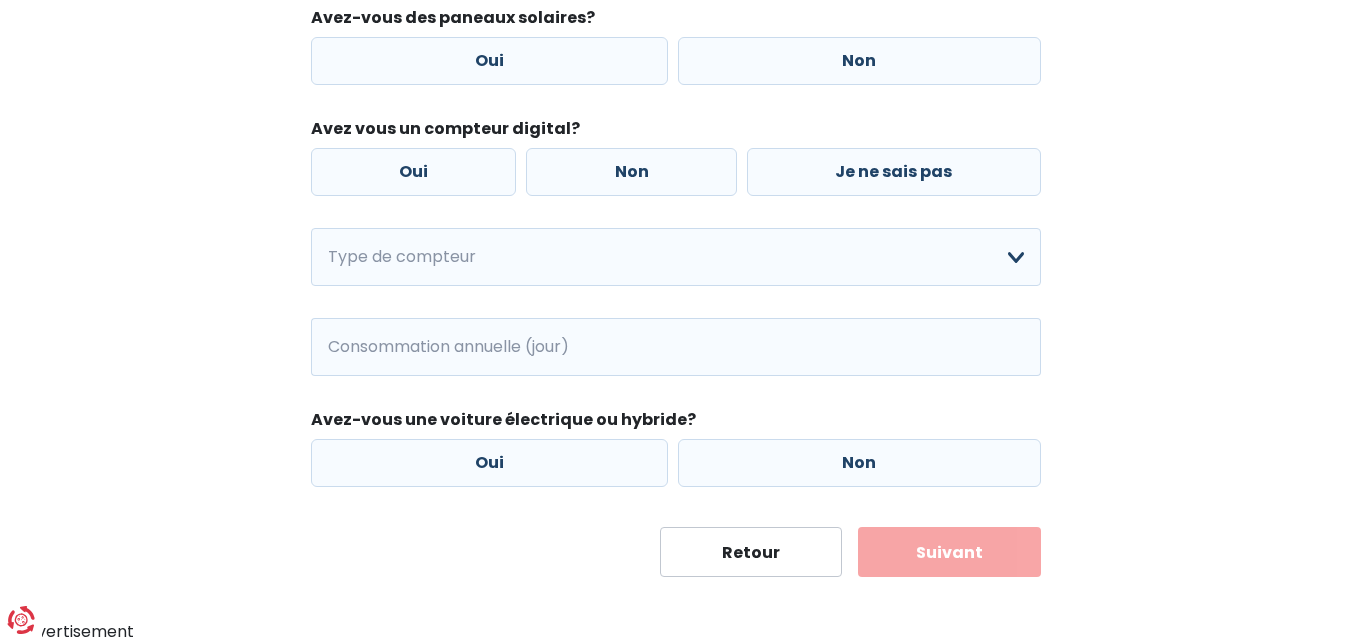 scroll, scrollTop: 294, scrollLeft: 0, axis: vertical 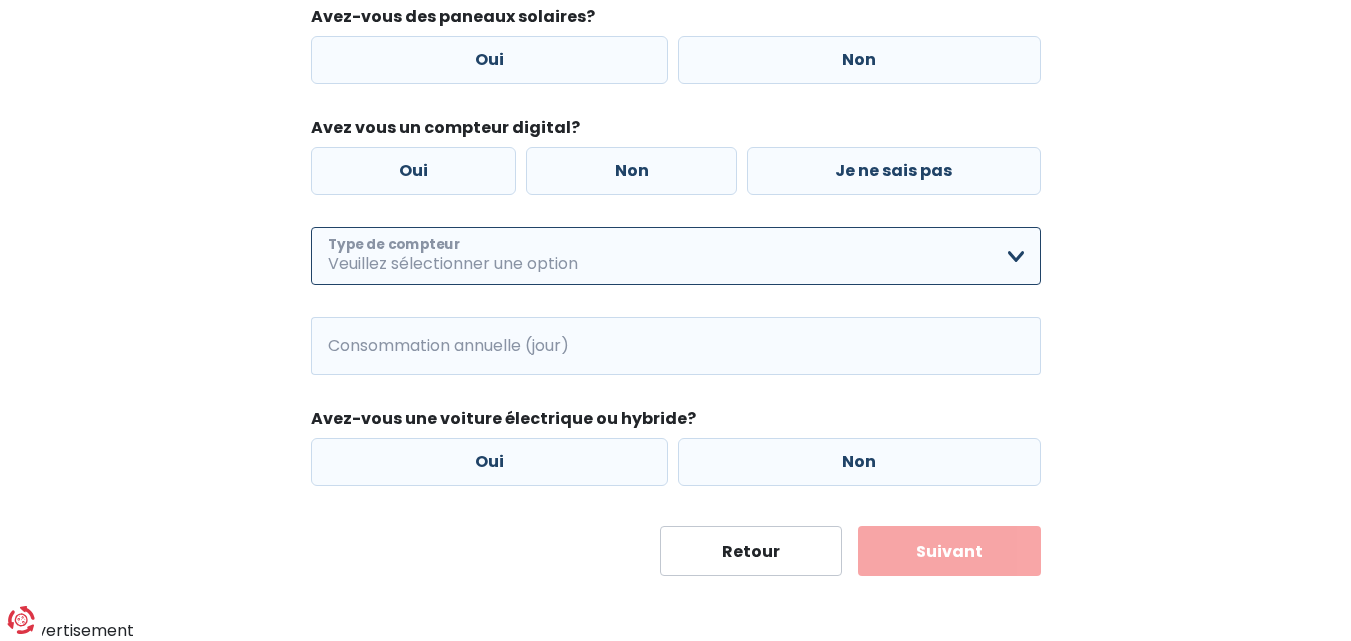 click on "Mono-horaire Bi-horaire Mono-horaire + exclusif nuit Bi-horaire + exclusif nuit Je ne sais pas
Veuillez sélectionner une option" at bounding box center (676, 256) 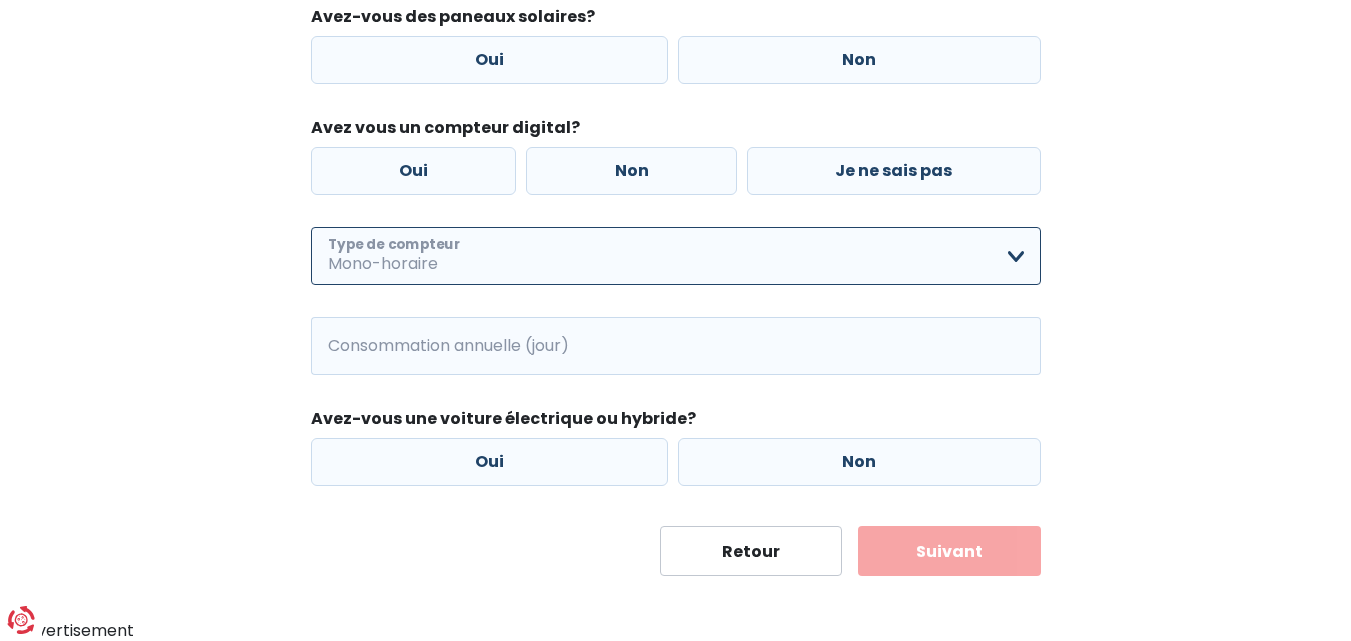 click on "Mono-horaire Bi-horaire Mono-horaire + exclusif nuit Bi-horaire + exclusif nuit Je ne sais pas
Veuillez sélectionner une option" at bounding box center [676, 256] 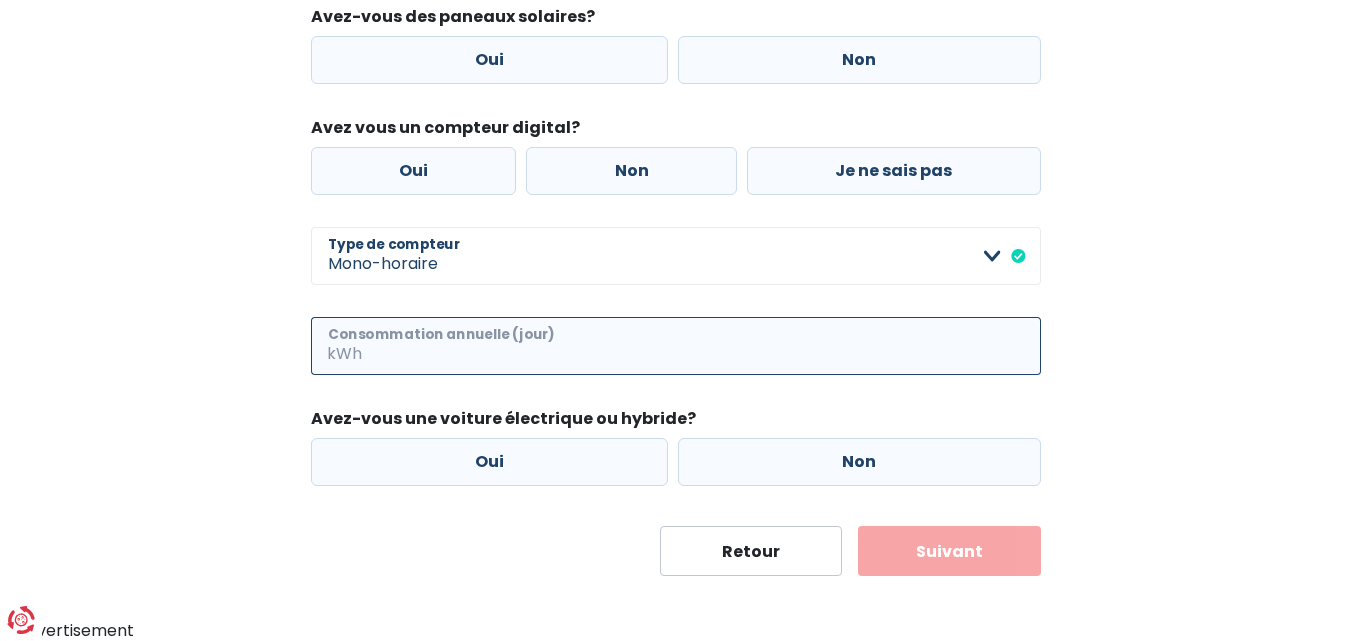 click on "Consommation annuelle (jour)" at bounding box center [703, 346] 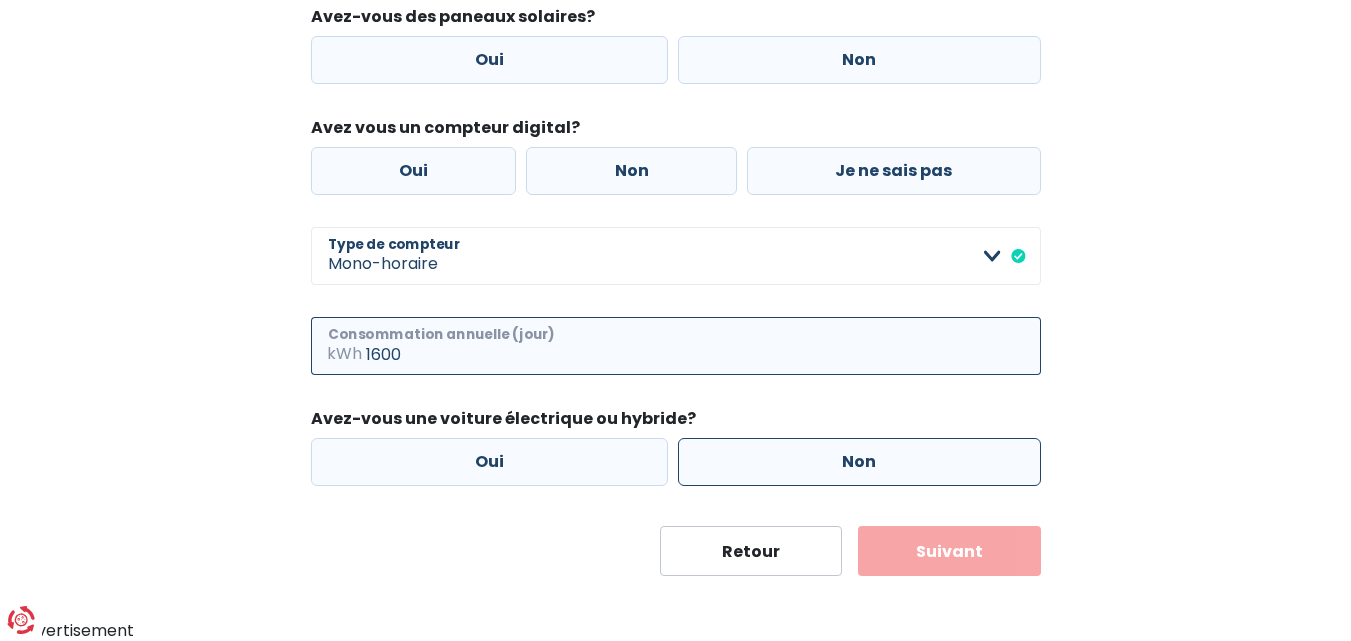 type on "1600" 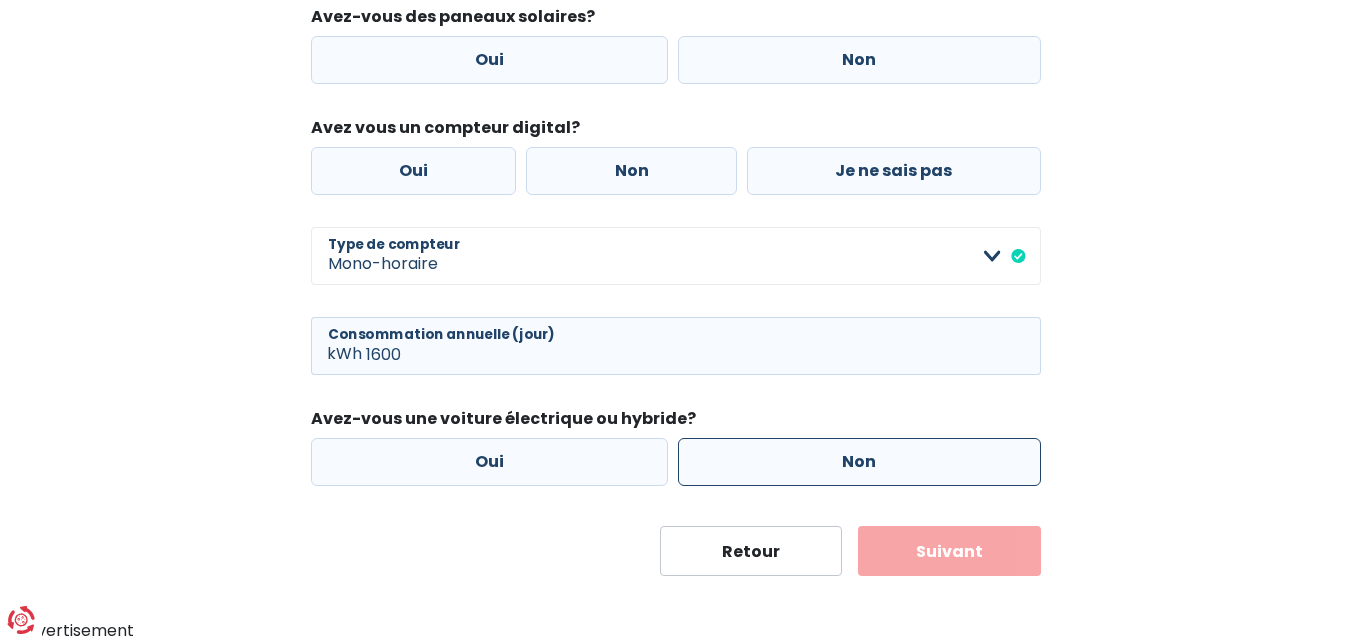 click on "Non" at bounding box center [859, 462] 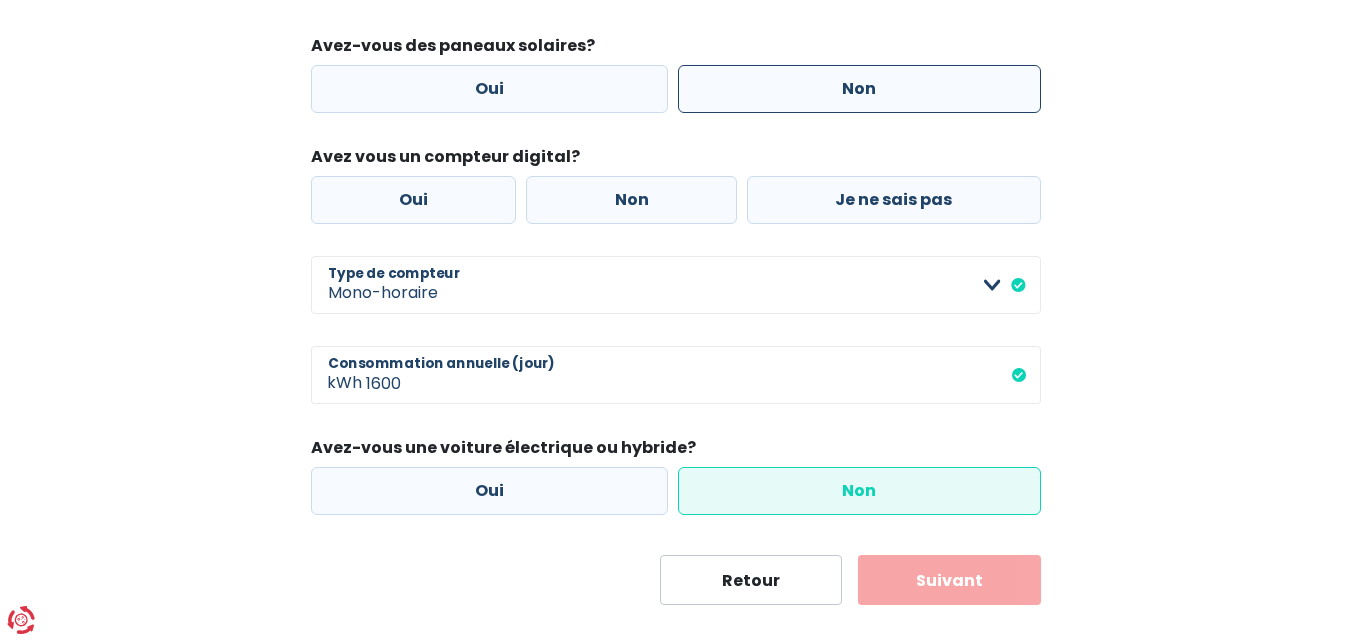 scroll, scrollTop: 294, scrollLeft: 0, axis: vertical 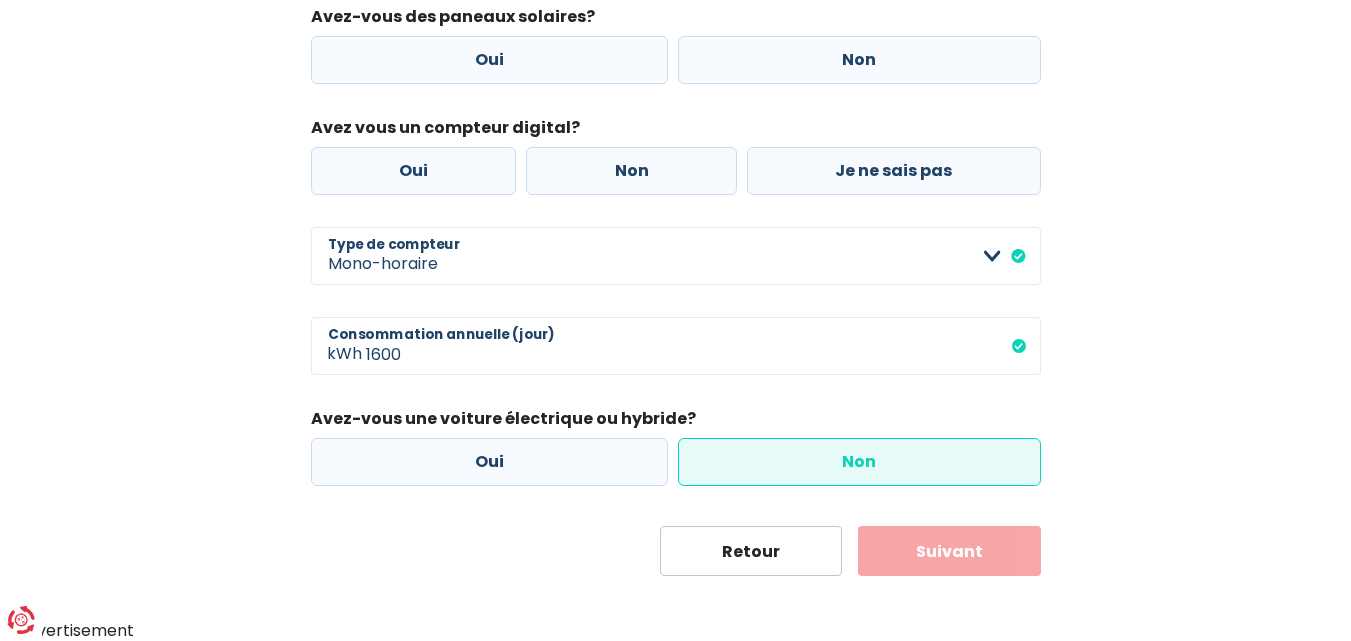 click on "Non" at bounding box center [859, 462] 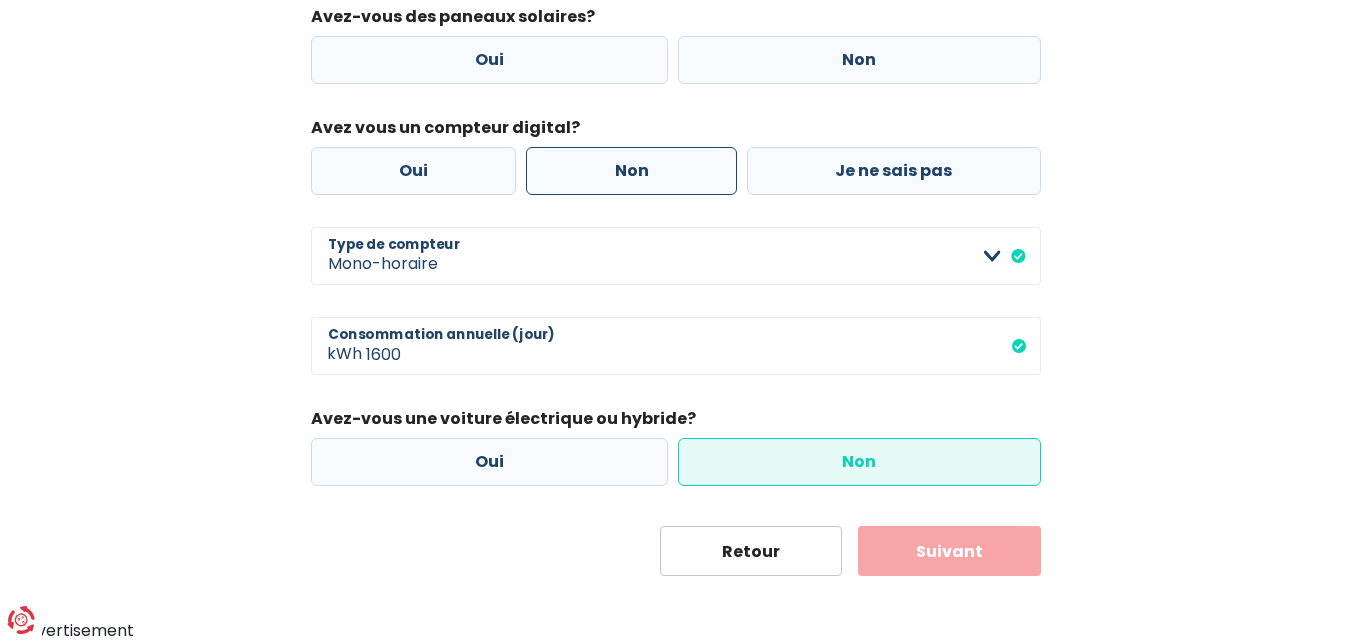 click on "Non" at bounding box center [631, 171] 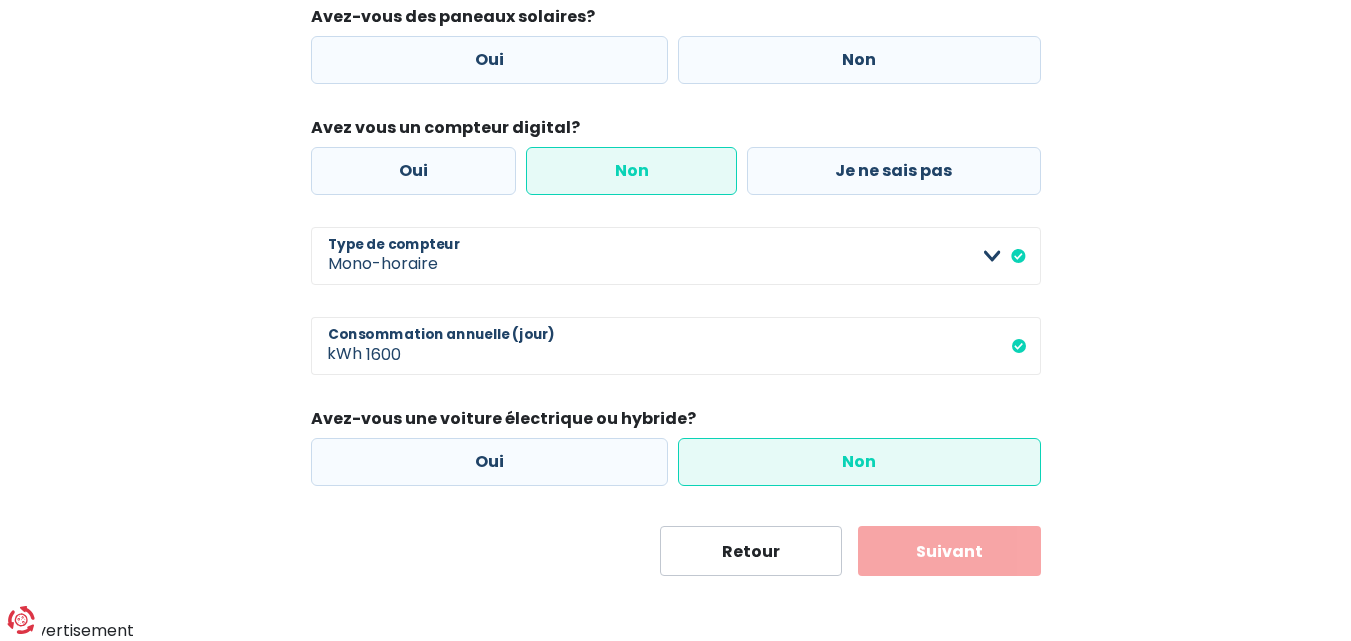 scroll, scrollTop: 194, scrollLeft: 0, axis: vertical 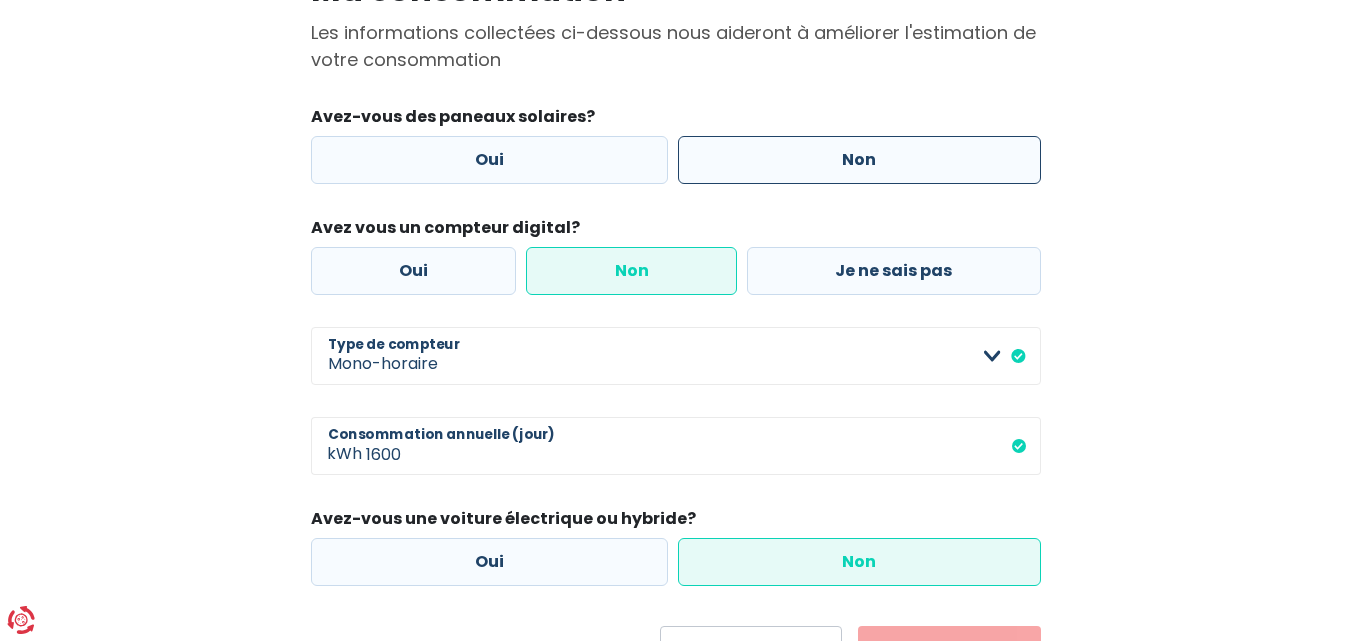 click on "Non" at bounding box center [859, 160] 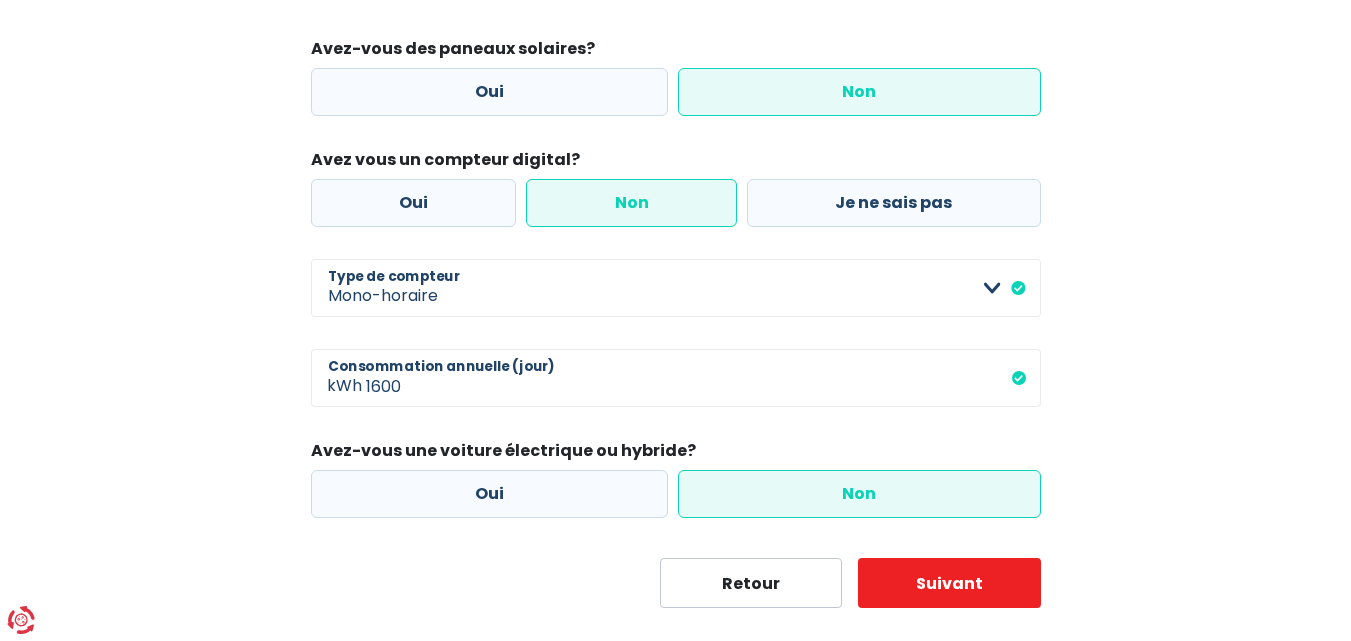 scroll, scrollTop: 294, scrollLeft: 0, axis: vertical 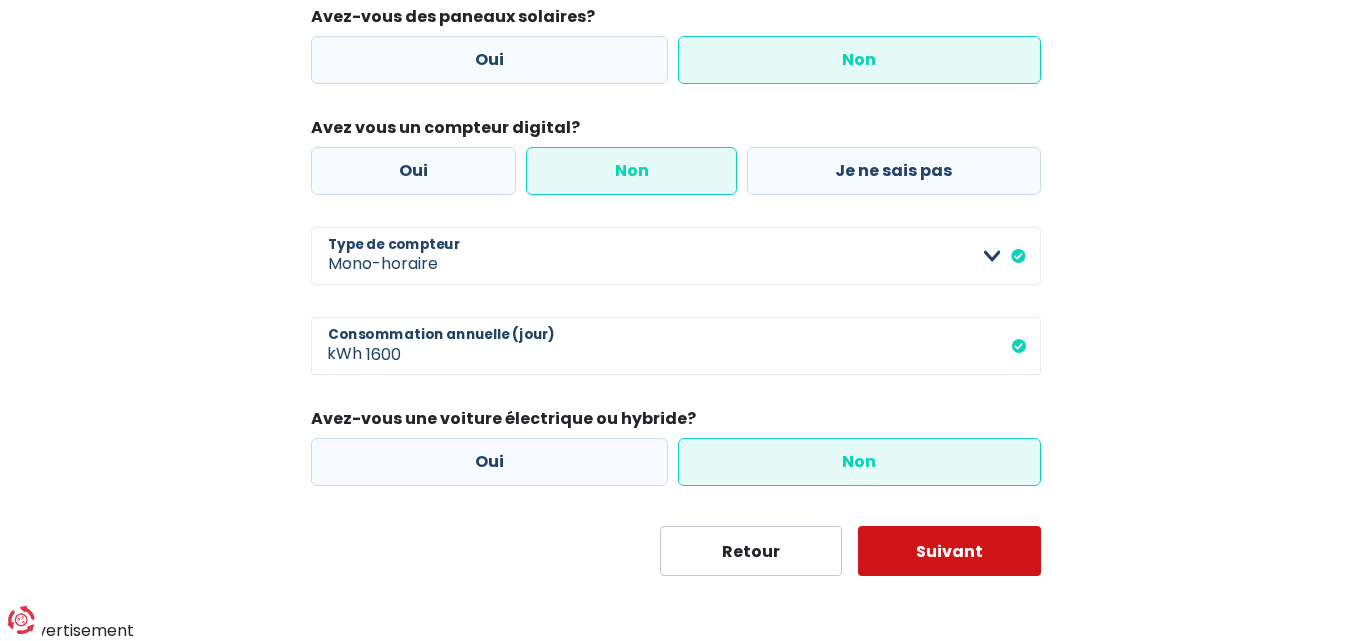 click on "Suivant" at bounding box center [949, 551] 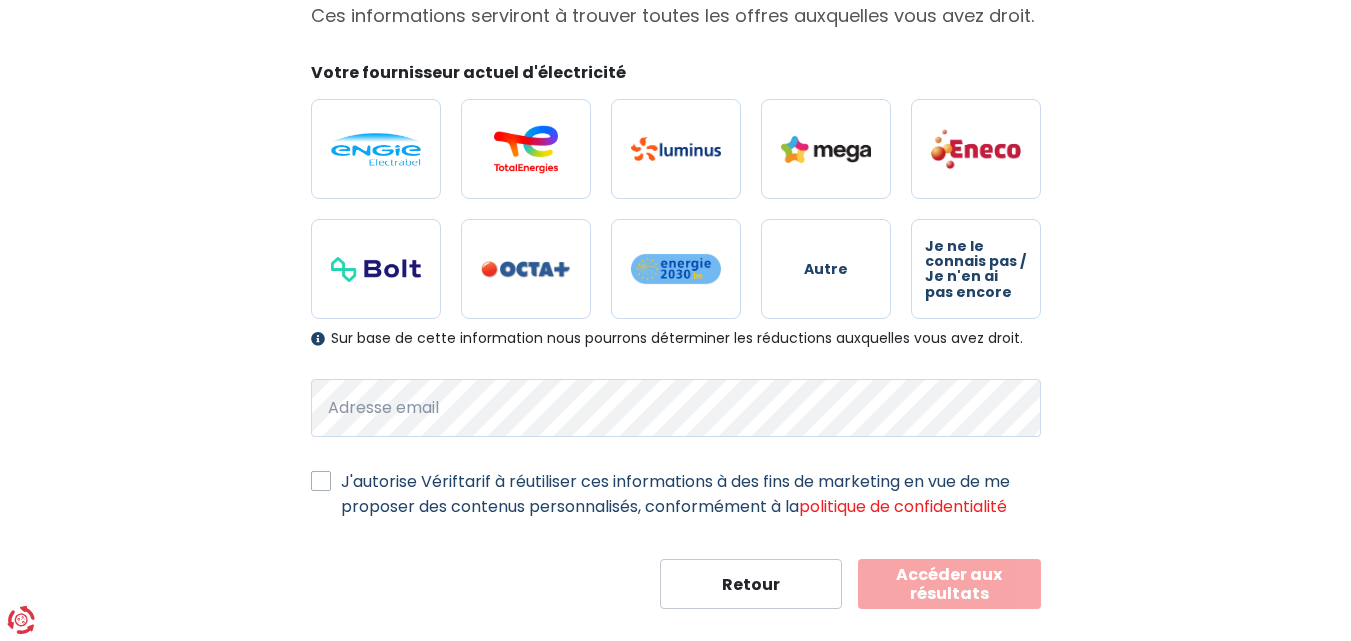 scroll, scrollTop: 244, scrollLeft: 0, axis: vertical 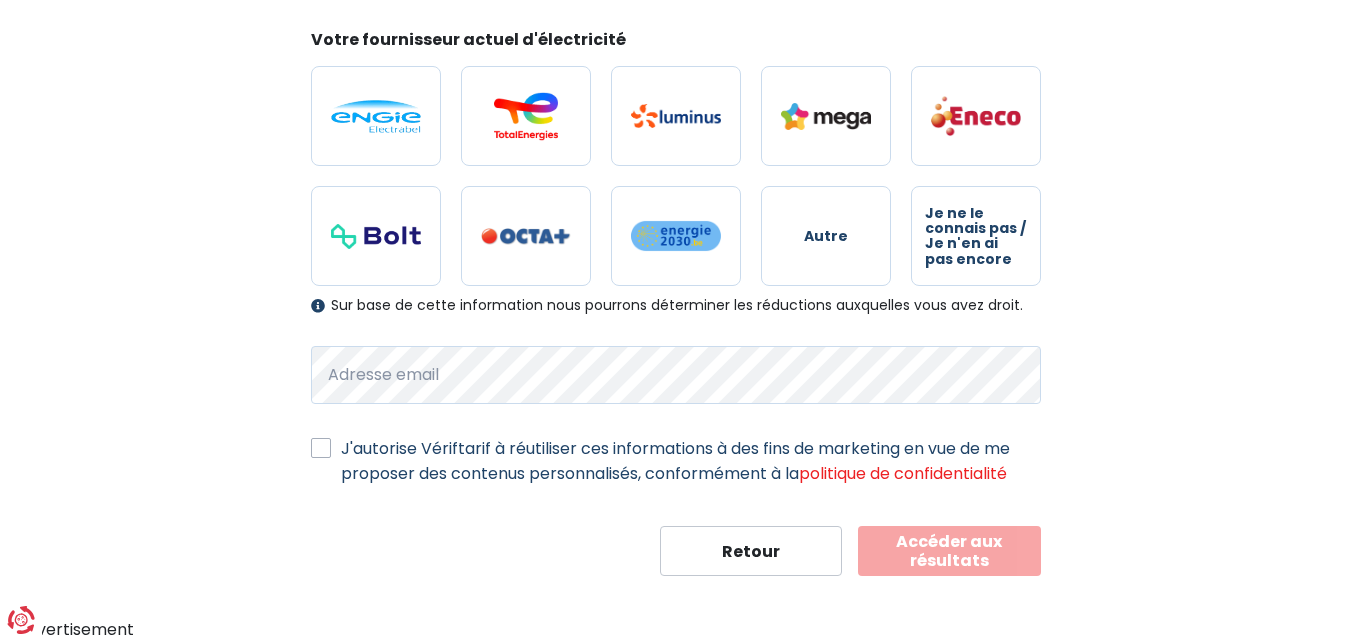click on "J'autorise Vériftarif à réutiliser ces informations à des fins de marketing en vue de me proposer des contenus personnalisés, conformément à la
politique de confidentialité" at bounding box center (676, 461) 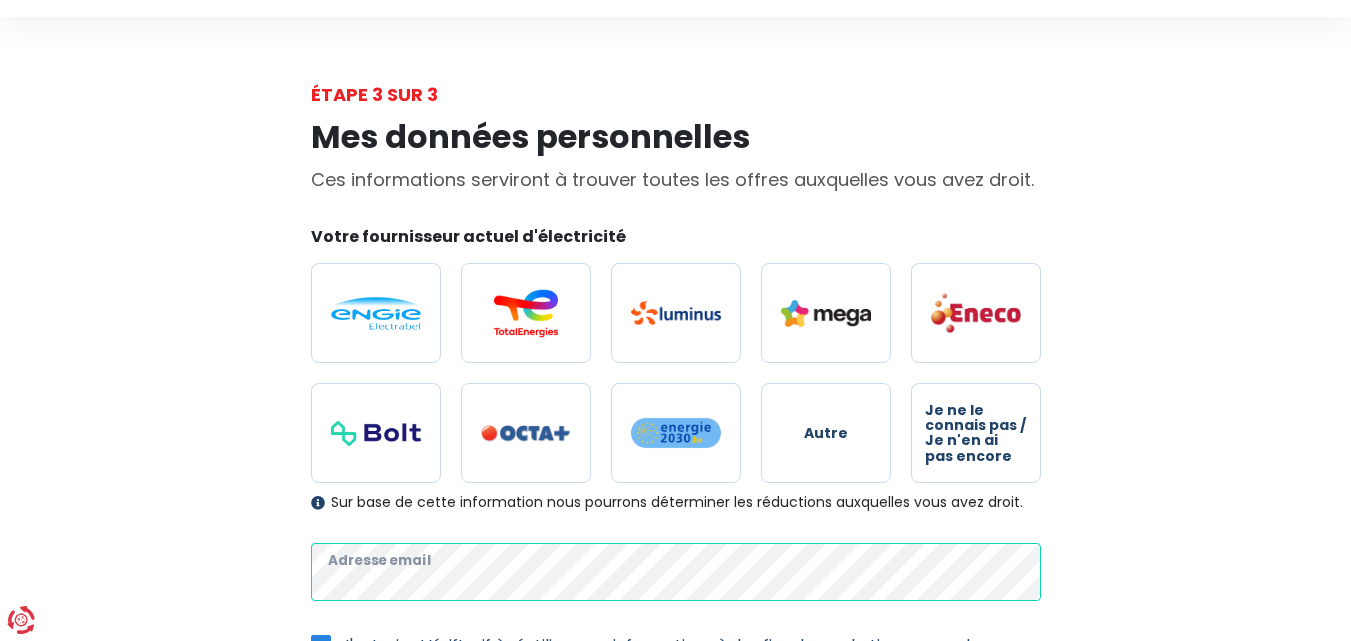 scroll, scrollTop: 0, scrollLeft: 0, axis: both 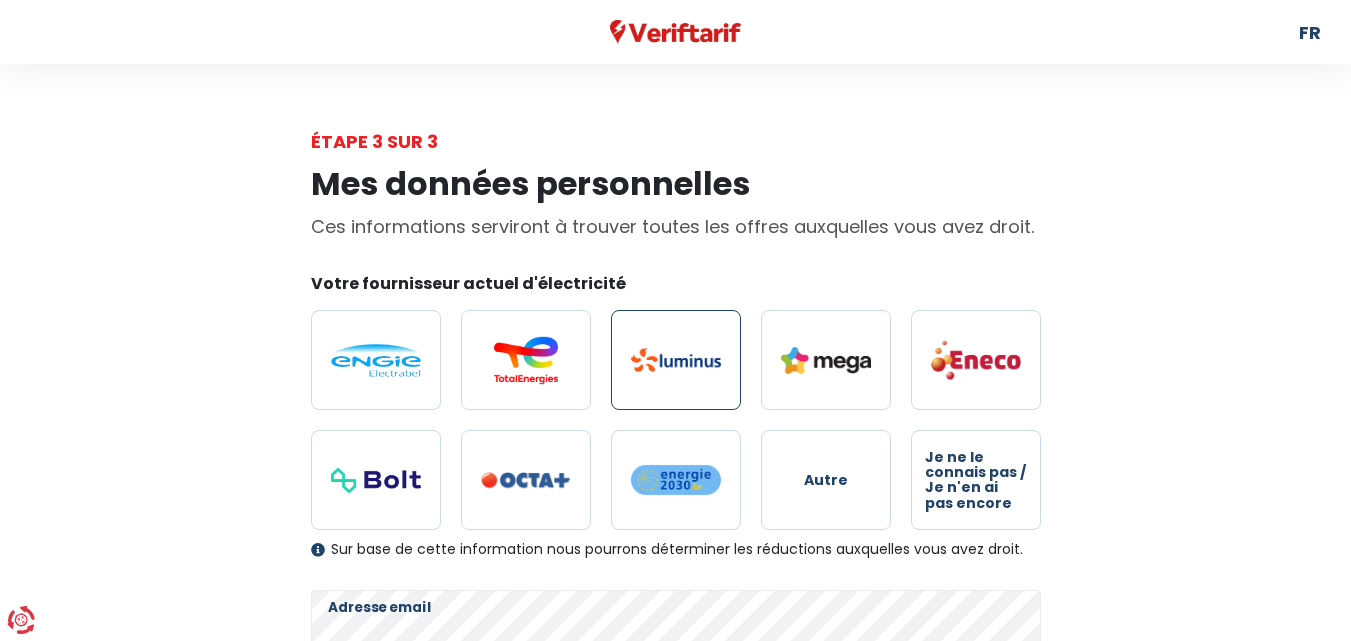 click at bounding box center (676, 360) 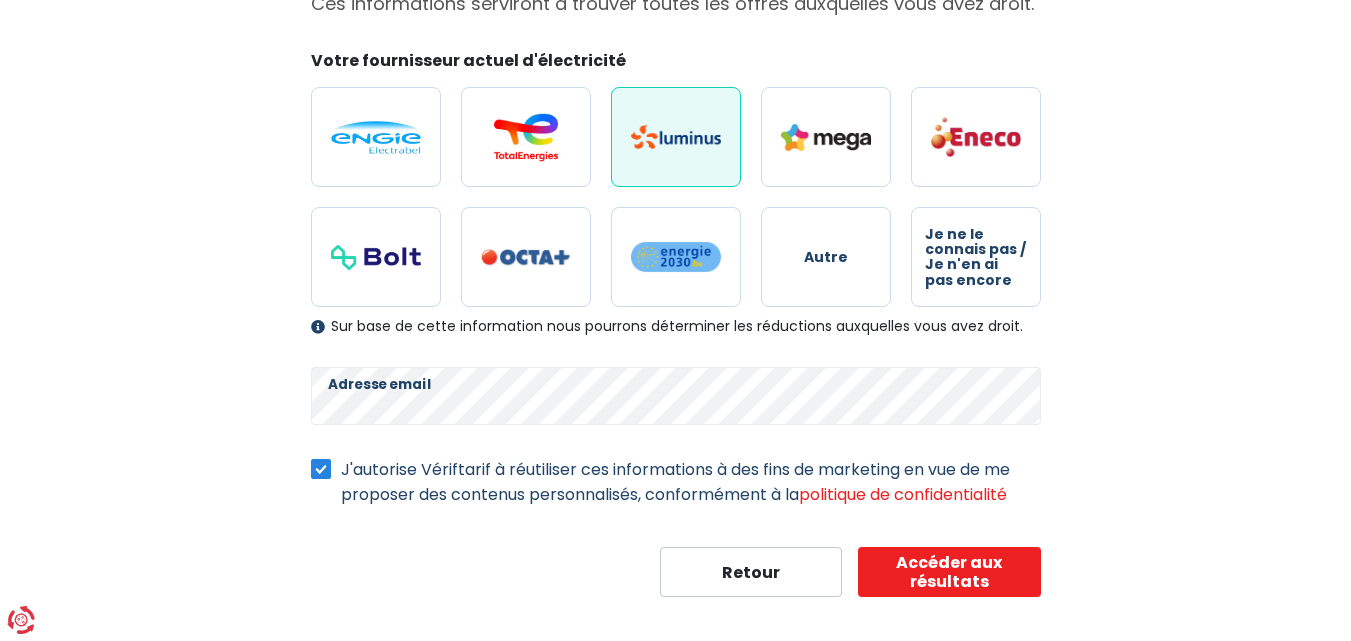 scroll, scrollTop: 244, scrollLeft: 0, axis: vertical 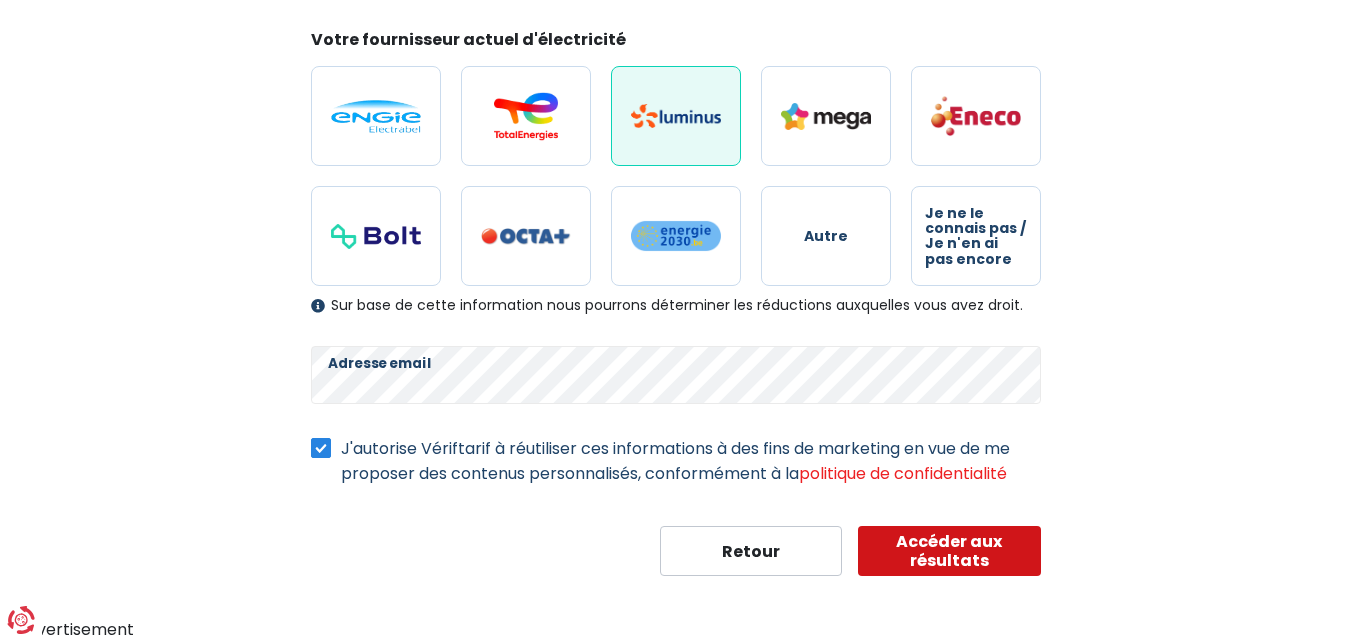 click on "Accéder aux résultats" at bounding box center [949, 551] 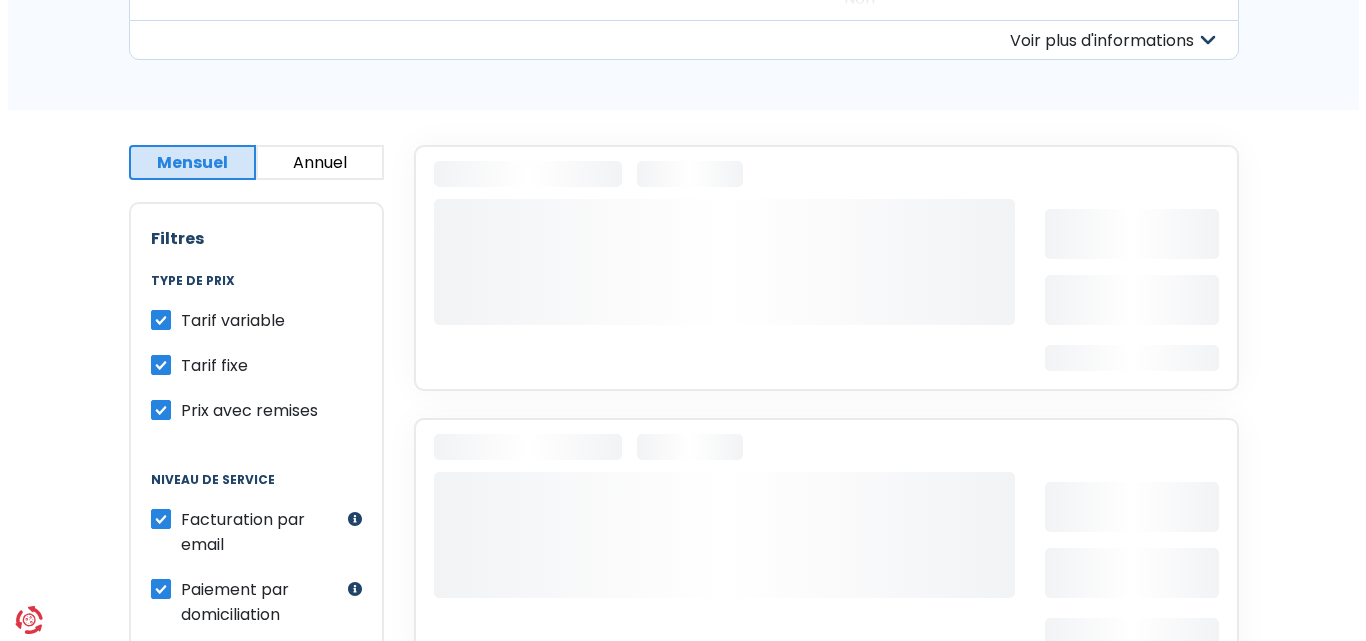 scroll, scrollTop: 300, scrollLeft: 0, axis: vertical 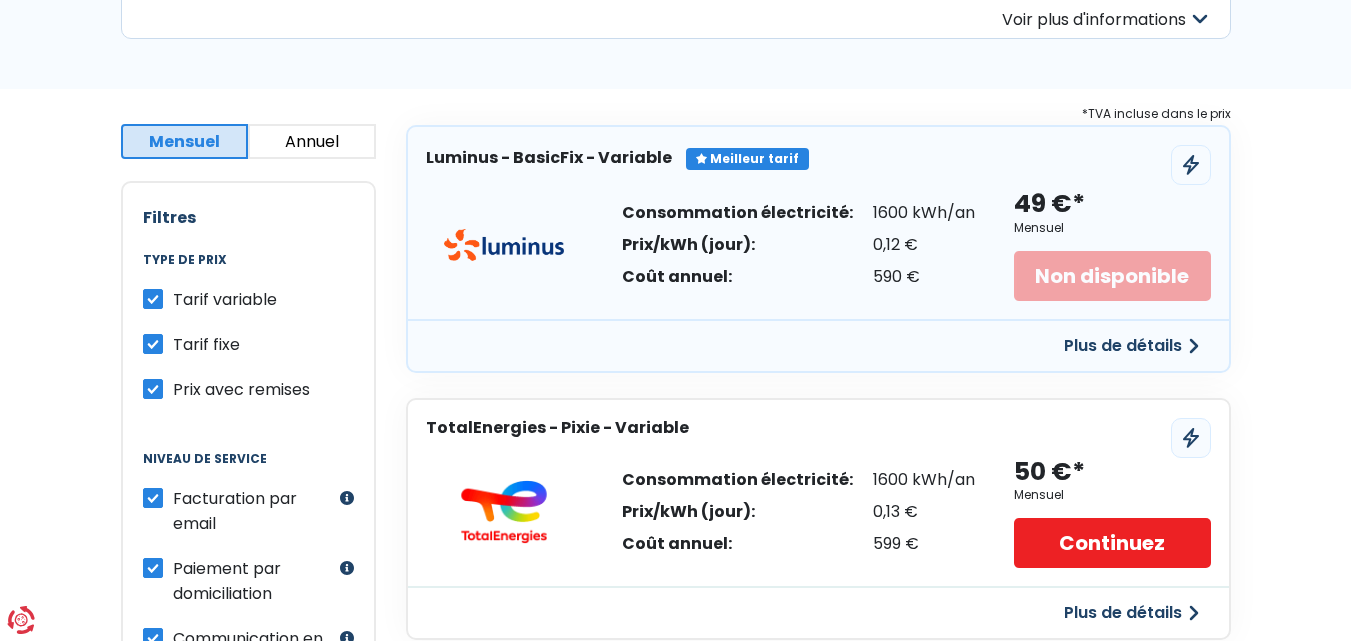 click on "Plus de détails" at bounding box center (1131, 346) 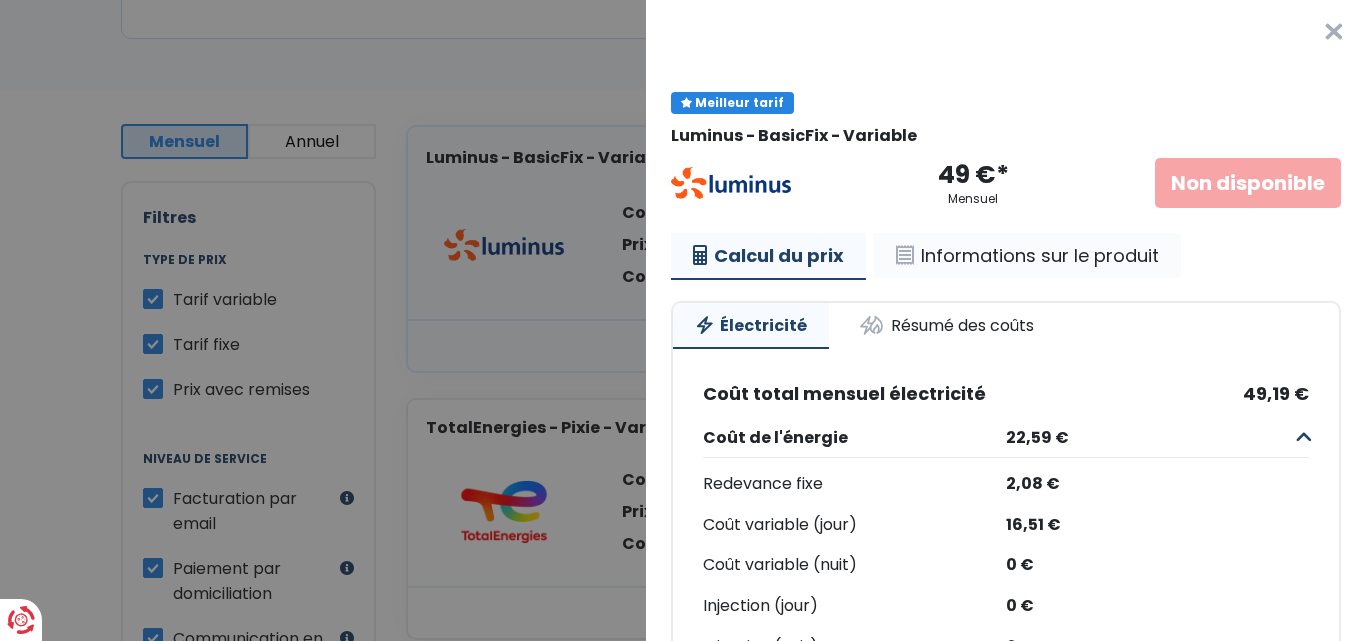 click on "Informations sur le produit" at bounding box center (1027, 256) 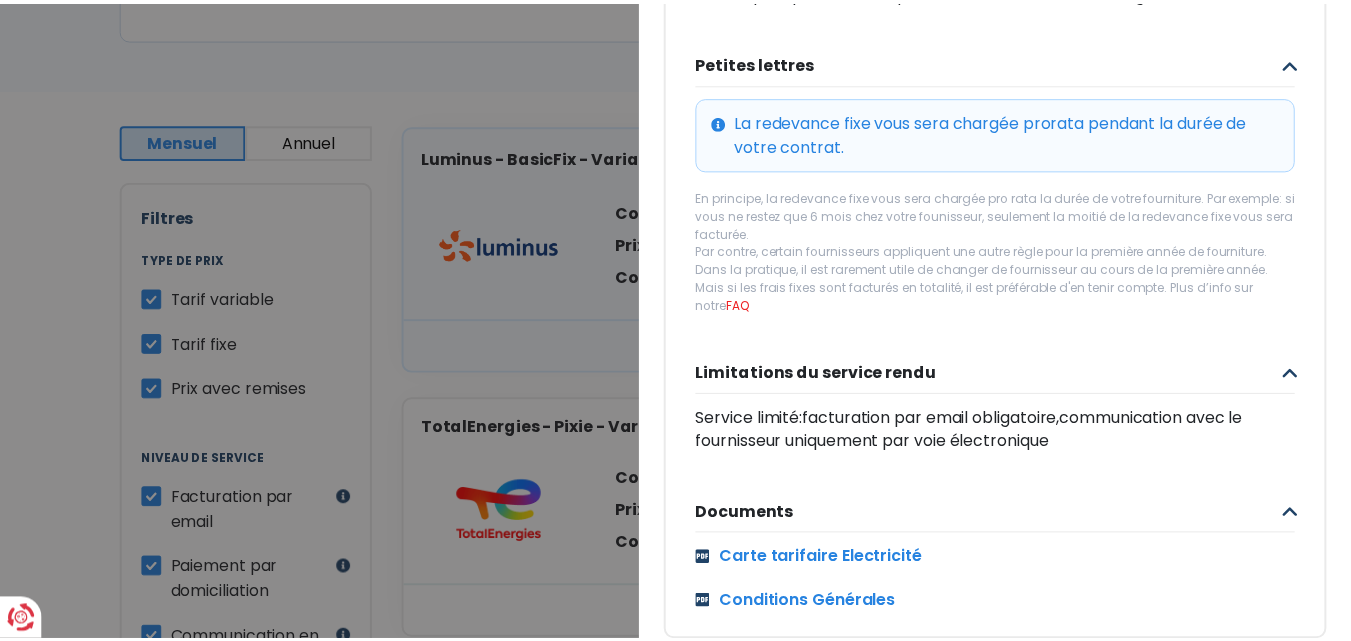 scroll, scrollTop: 800, scrollLeft: 0, axis: vertical 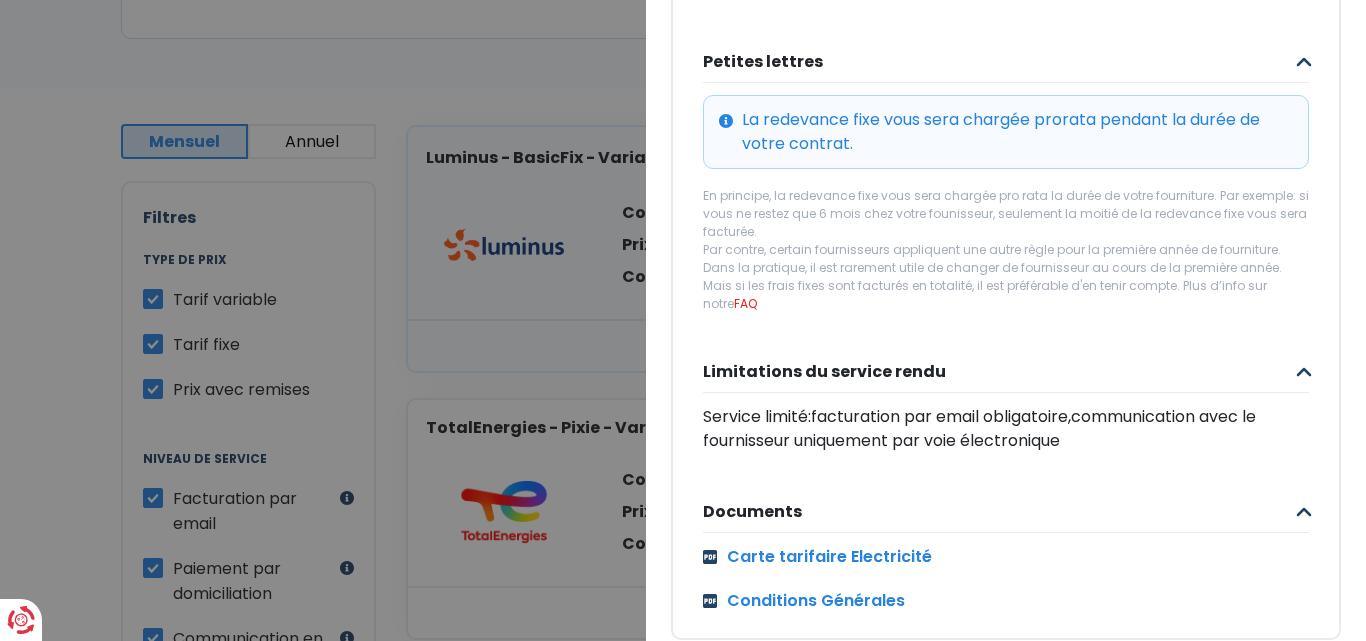 click on "Plus de détails - Luminus ×
Meilleur tarif
Luminus - BasicFix - Variable
49 €*
Mensuel
Non disponible
Calcul du prix Informations sur le produit
Durée du contrat
Durée indéterminée
Après la durée initiale de votre contrat, celui-ci sera prolongé automatiquement pour la même période. Néanmoins, vous avez toujours le droit de changer de fournisseur à chaque instant et sans risque de pénalisations.
Type de prix
Électricité   Tarif variable   % durabilité   0% vert
A qui ce tarif est-il destiné?
Ce tarif est exclusivement réservé aux clients résidentiels. Vous
cherchez un service 100 % digital et un tarif fixe compétitif pendant 2 ans ?
Optez pour BasicFix pour votre électricité et votre gaz.
Petites lettres
La redevance fixe vous sera chargée prorata pendant la durée de votre contrat." at bounding box center [683, 320] 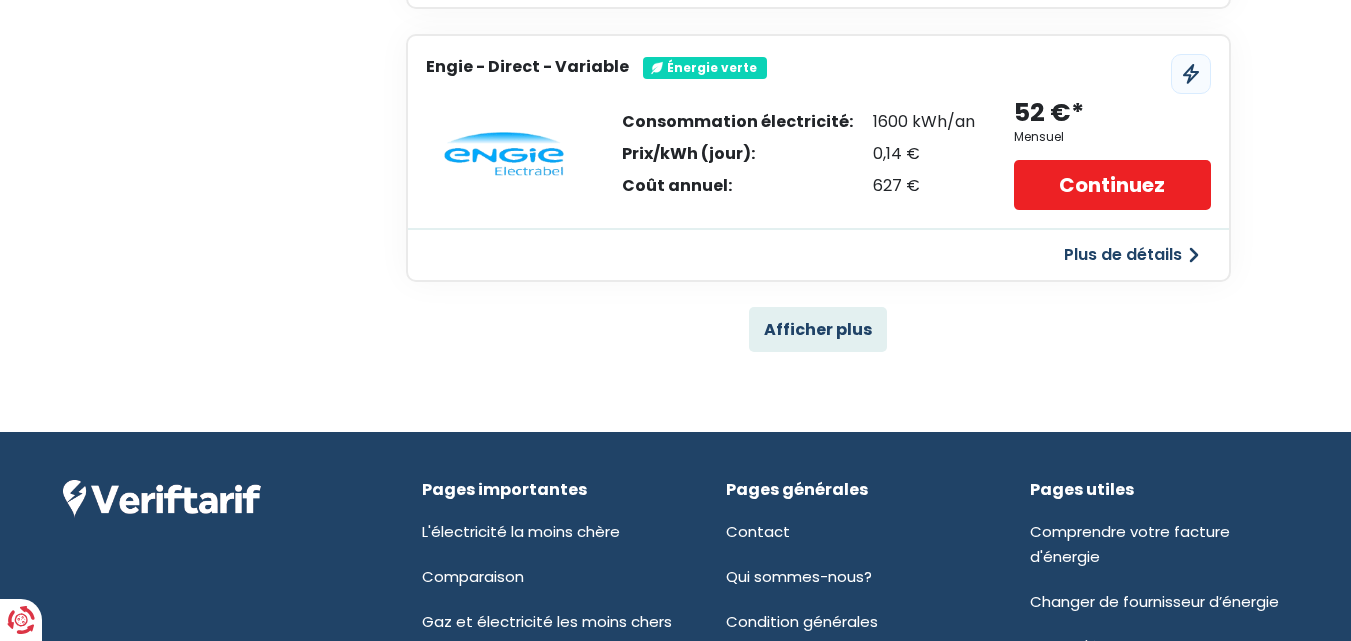 scroll, scrollTop: 1500, scrollLeft: 0, axis: vertical 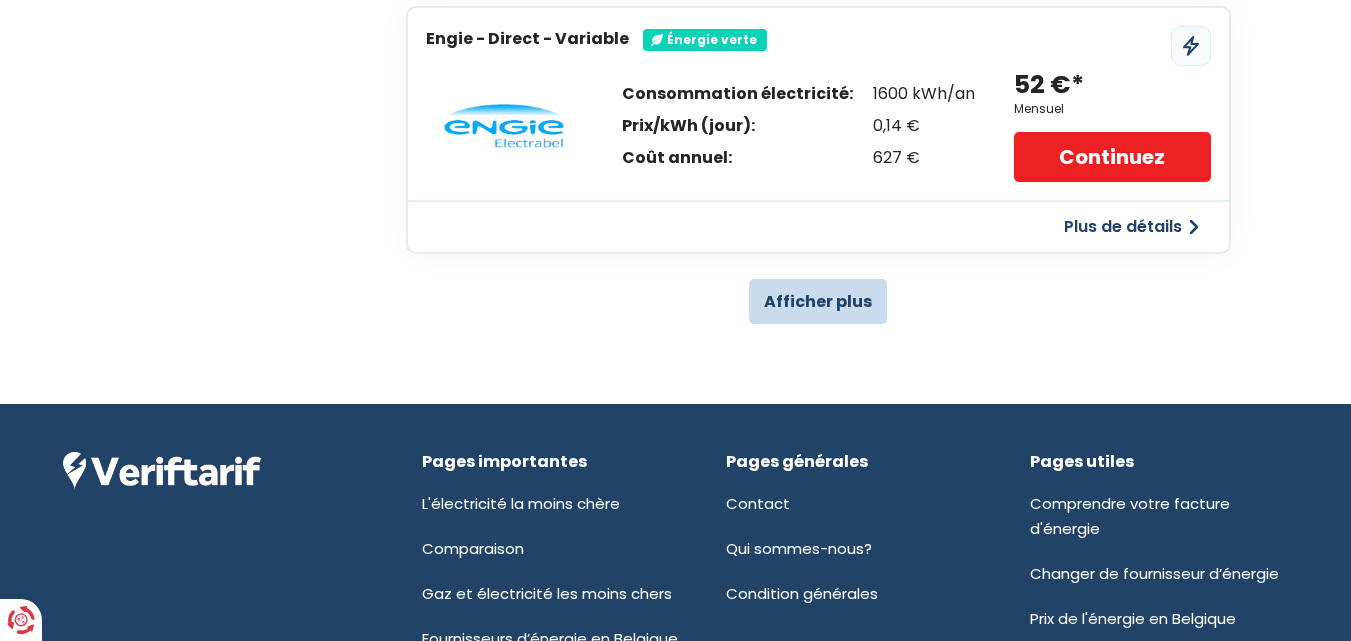 click on "Afficher plus" at bounding box center (818, 301) 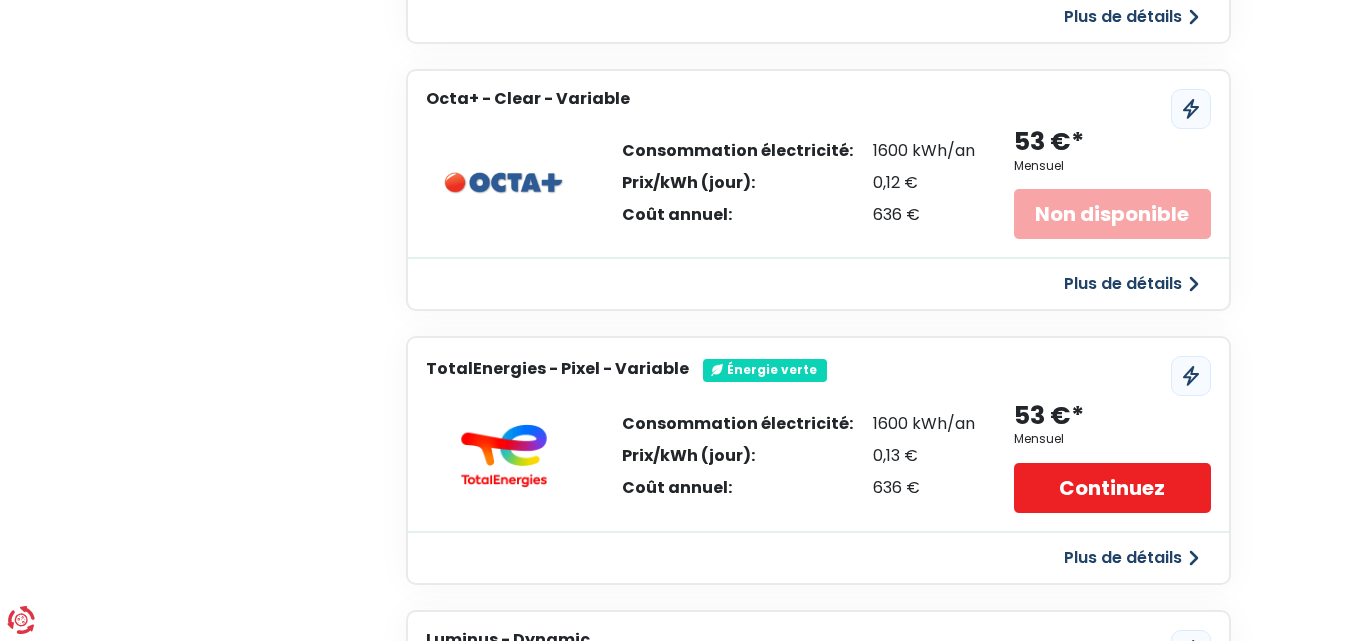 scroll, scrollTop: 1500, scrollLeft: 0, axis: vertical 